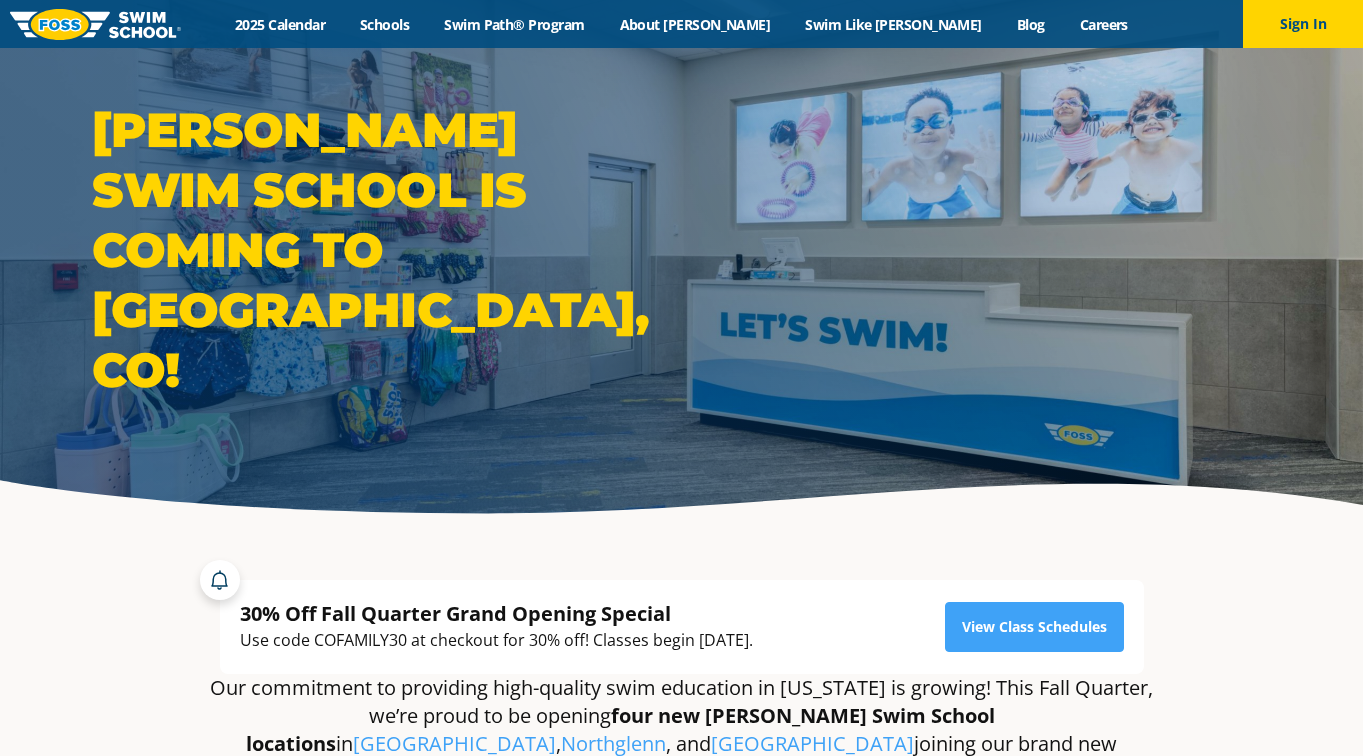 scroll, scrollTop: 0, scrollLeft: 0, axis: both 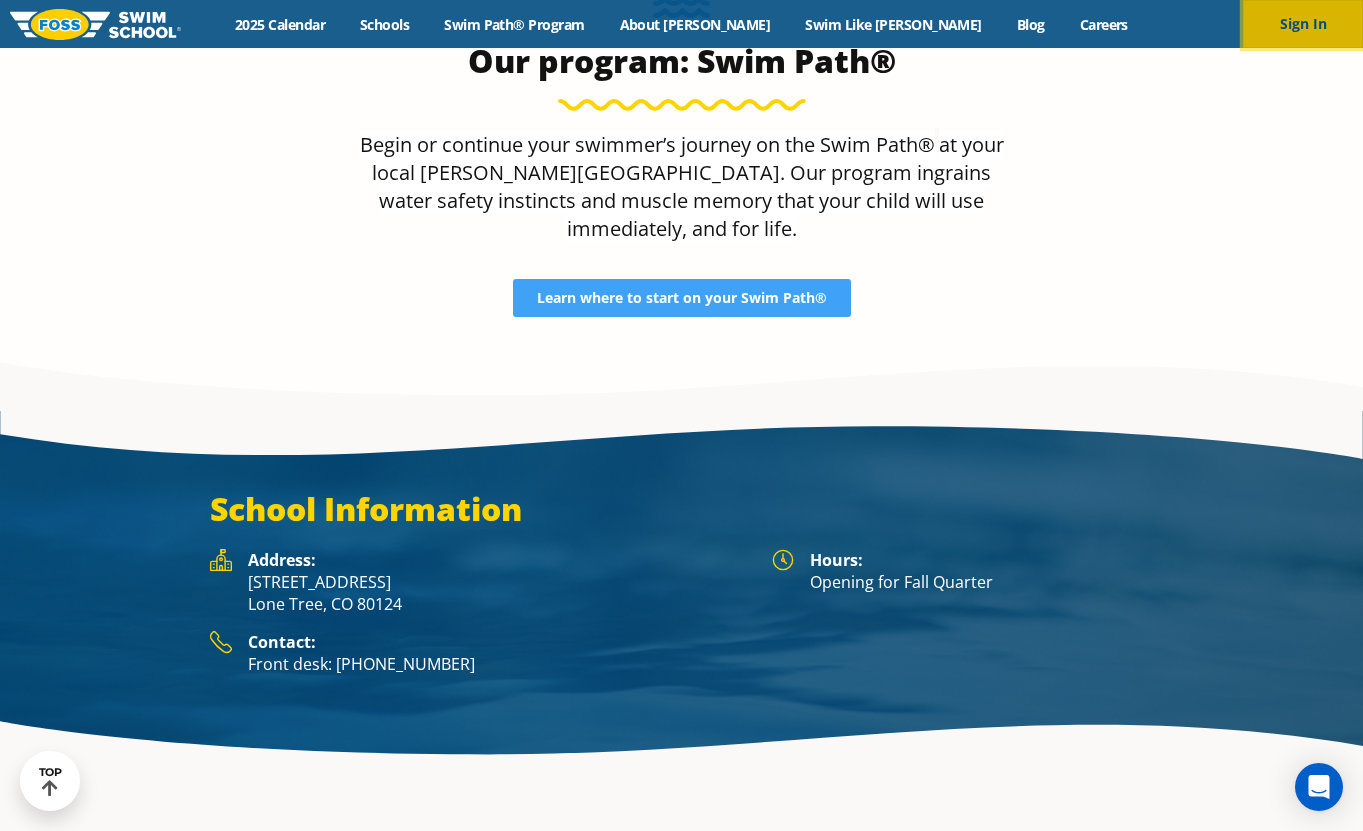 click on "Sign In" at bounding box center (1303, 24) 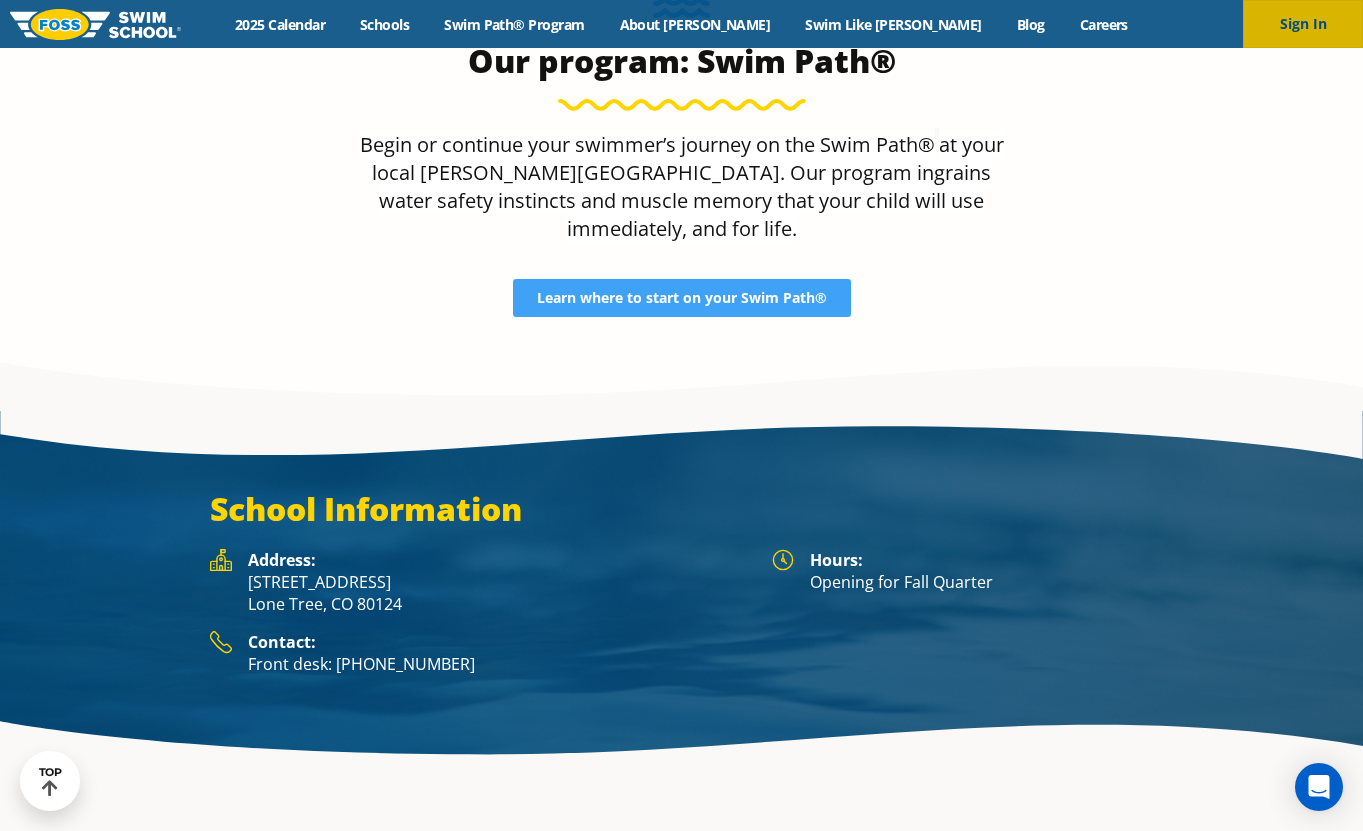 scroll, scrollTop: 2324, scrollLeft: 0, axis: vertical 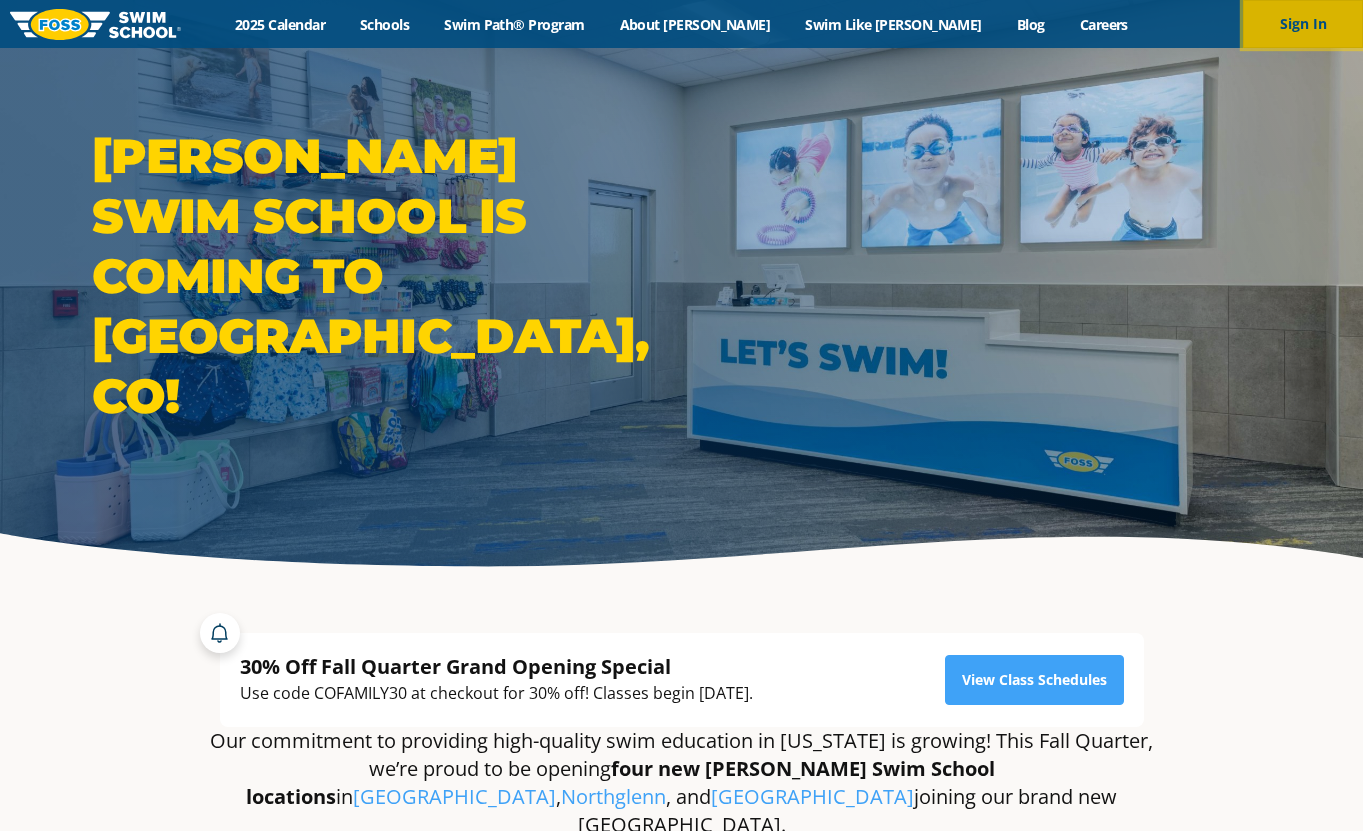 click on "Sign In" at bounding box center (1303, 24) 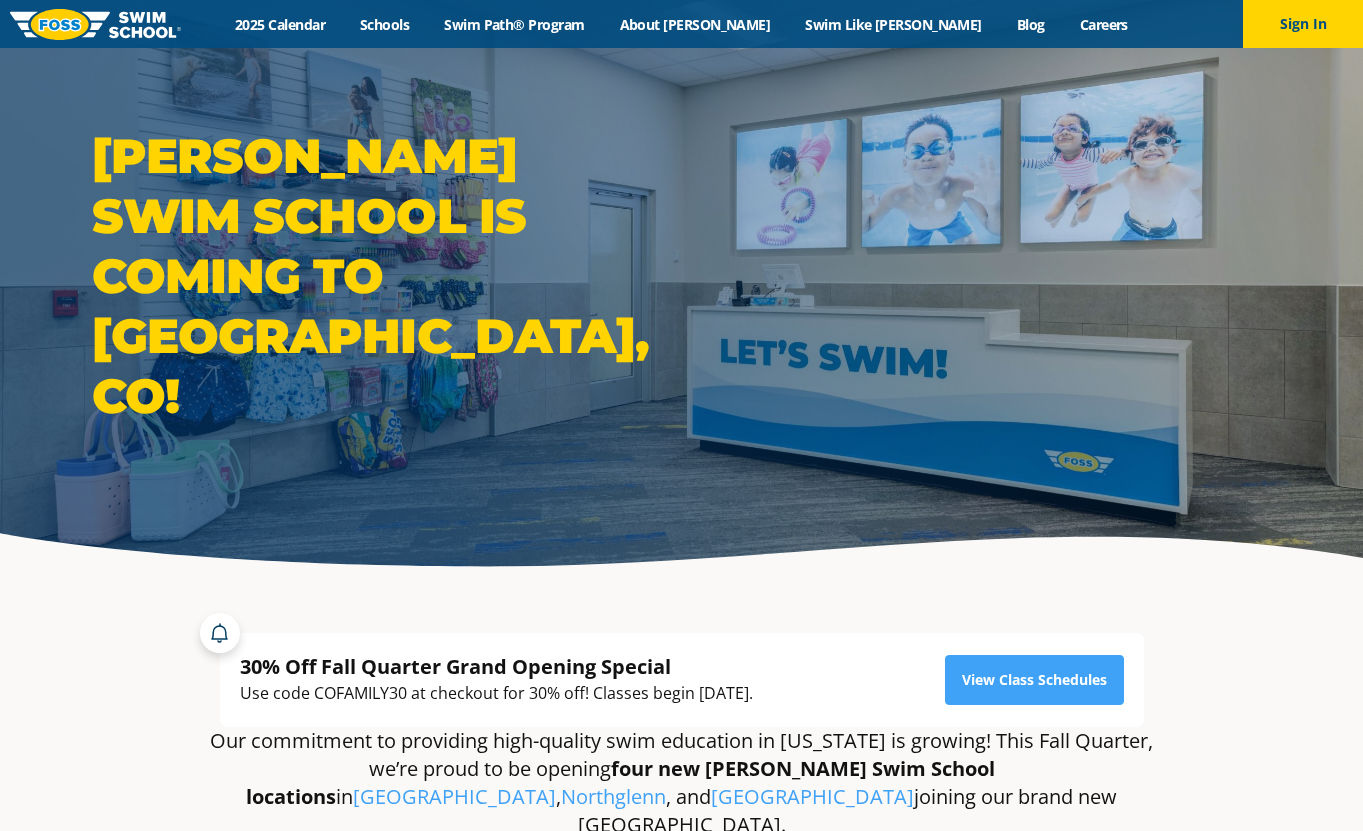 scroll, scrollTop: 0, scrollLeft: 0, axis: both 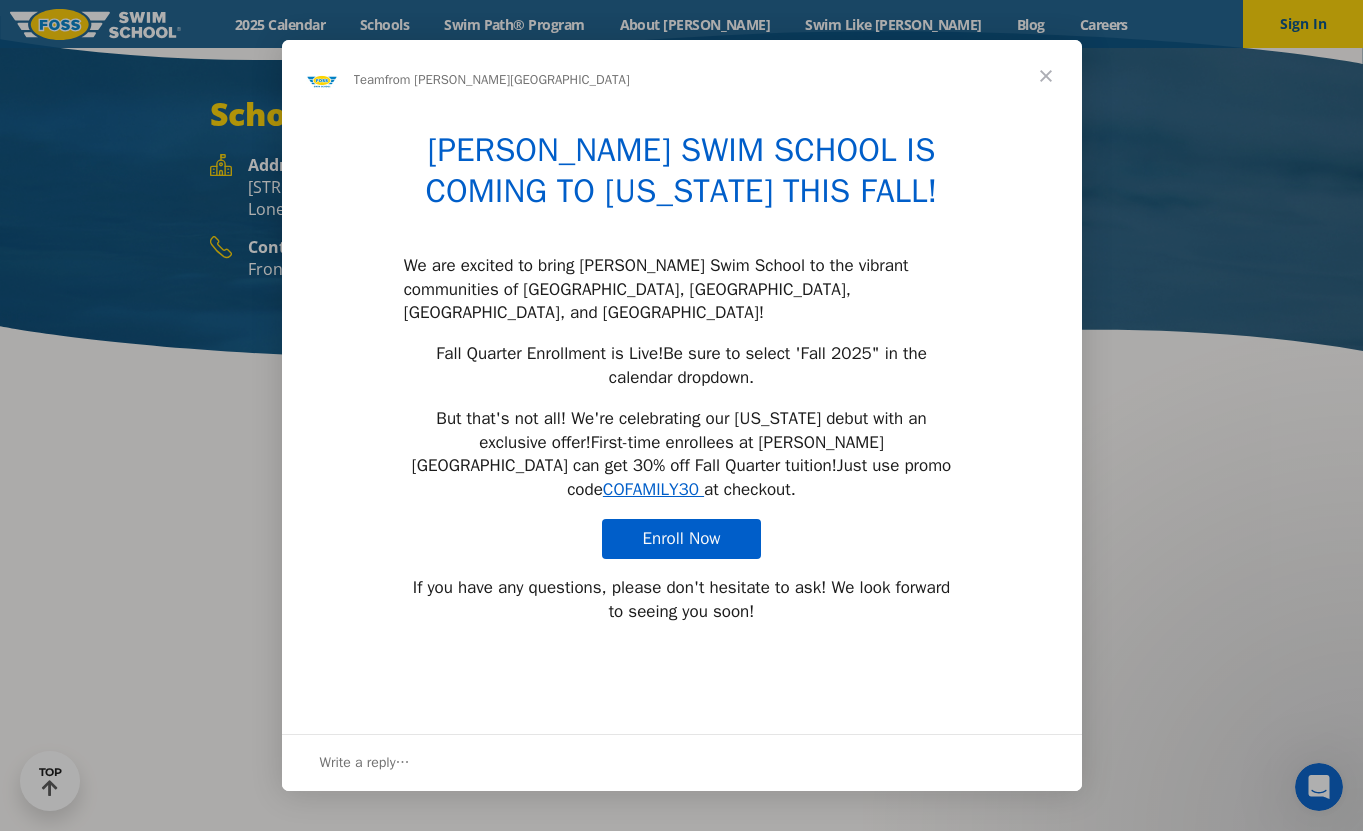 type on "313837" 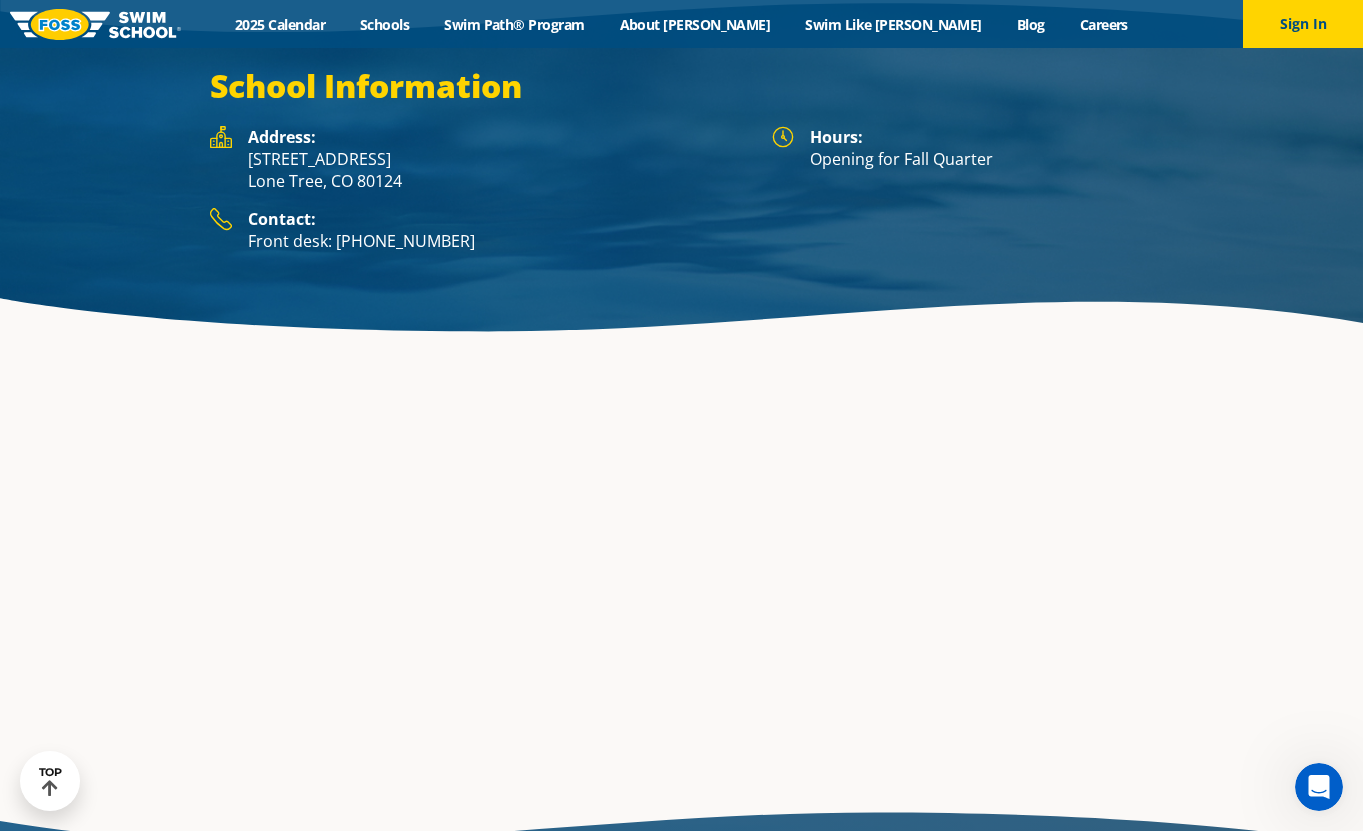 scroll, scrollTop: 2691, scrollLeft: 0, axis: vertical 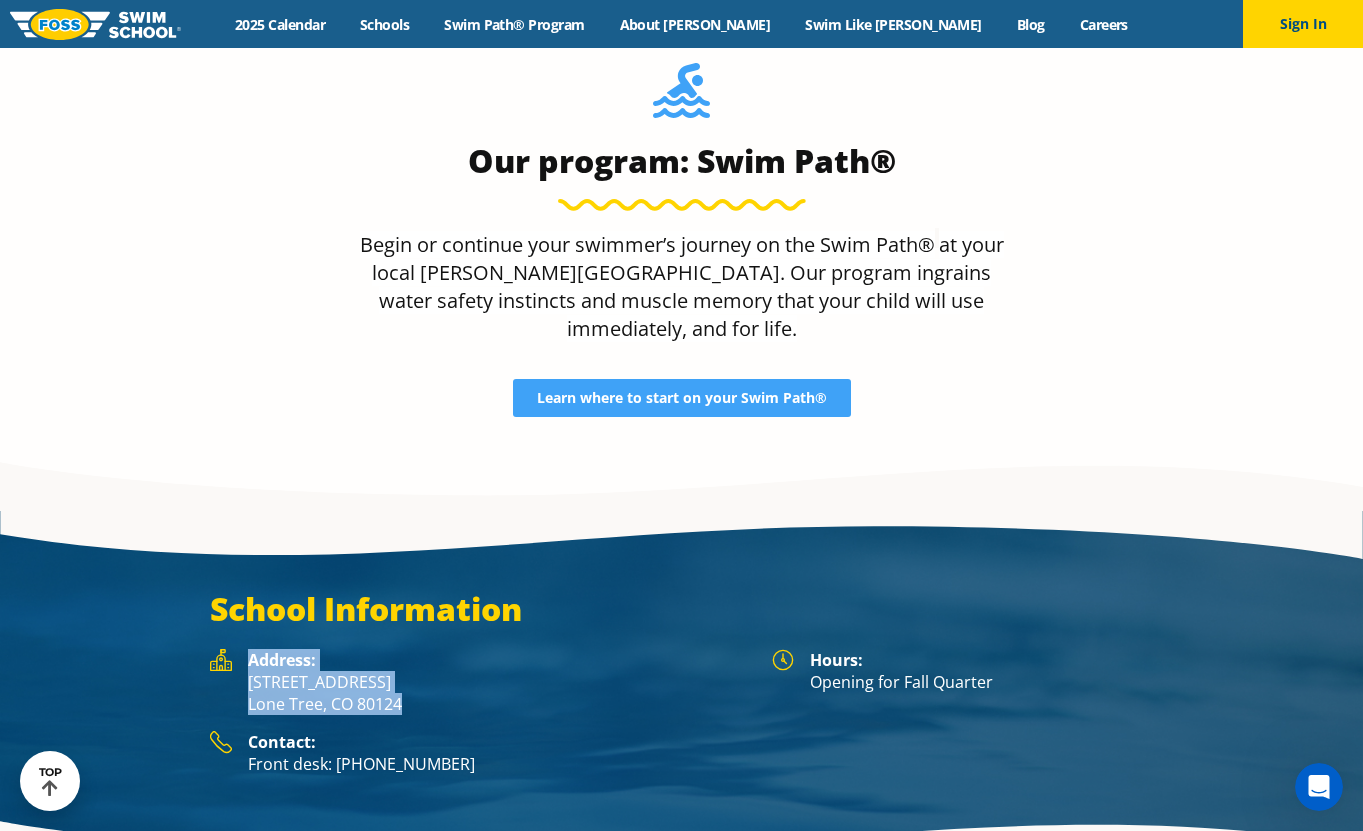 drag, startPoint x: 414, startPoint y: 620, endPoint x: 250, endPoint y: 576, distance: 169.79988 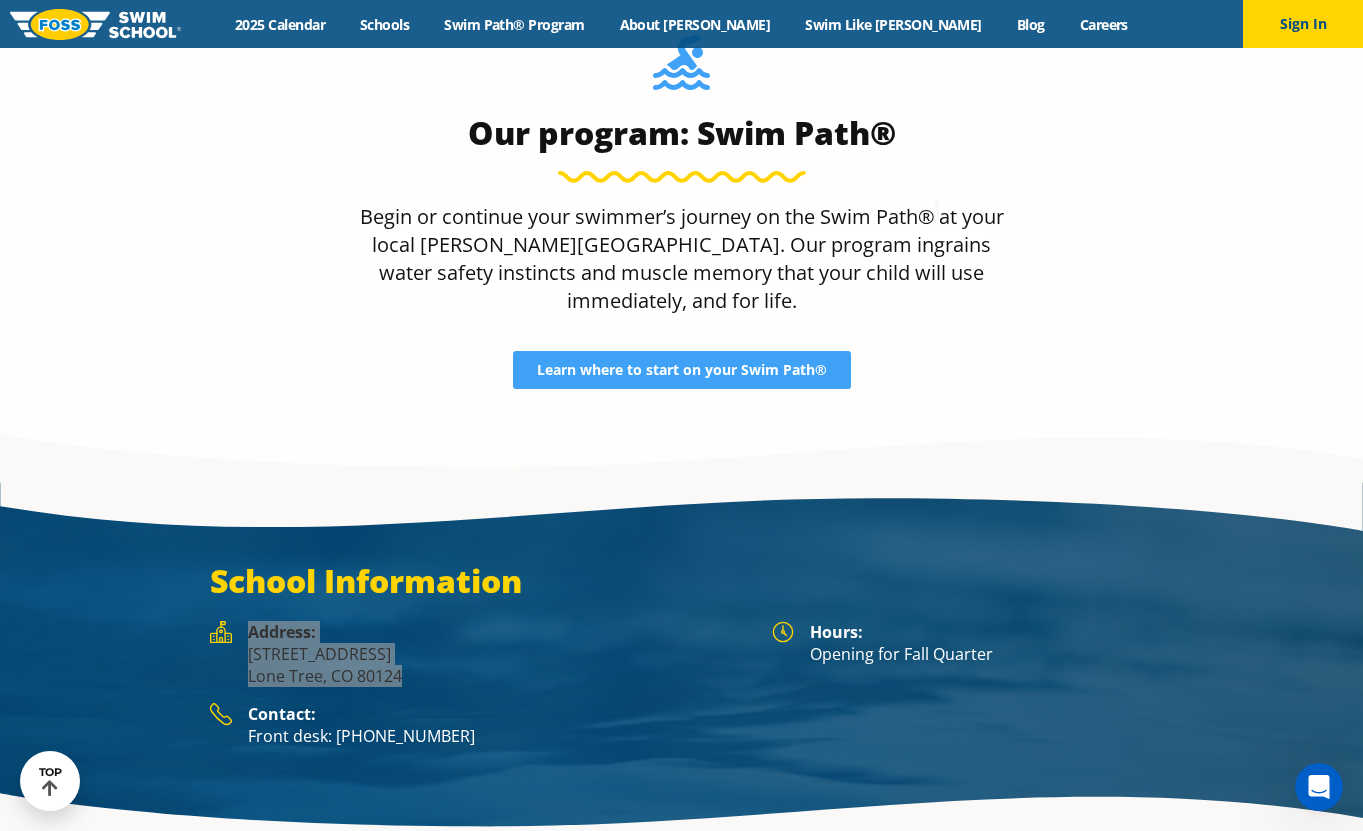 scroll, scrollTop: 2196, scrollLeft: 0, axis: vertical 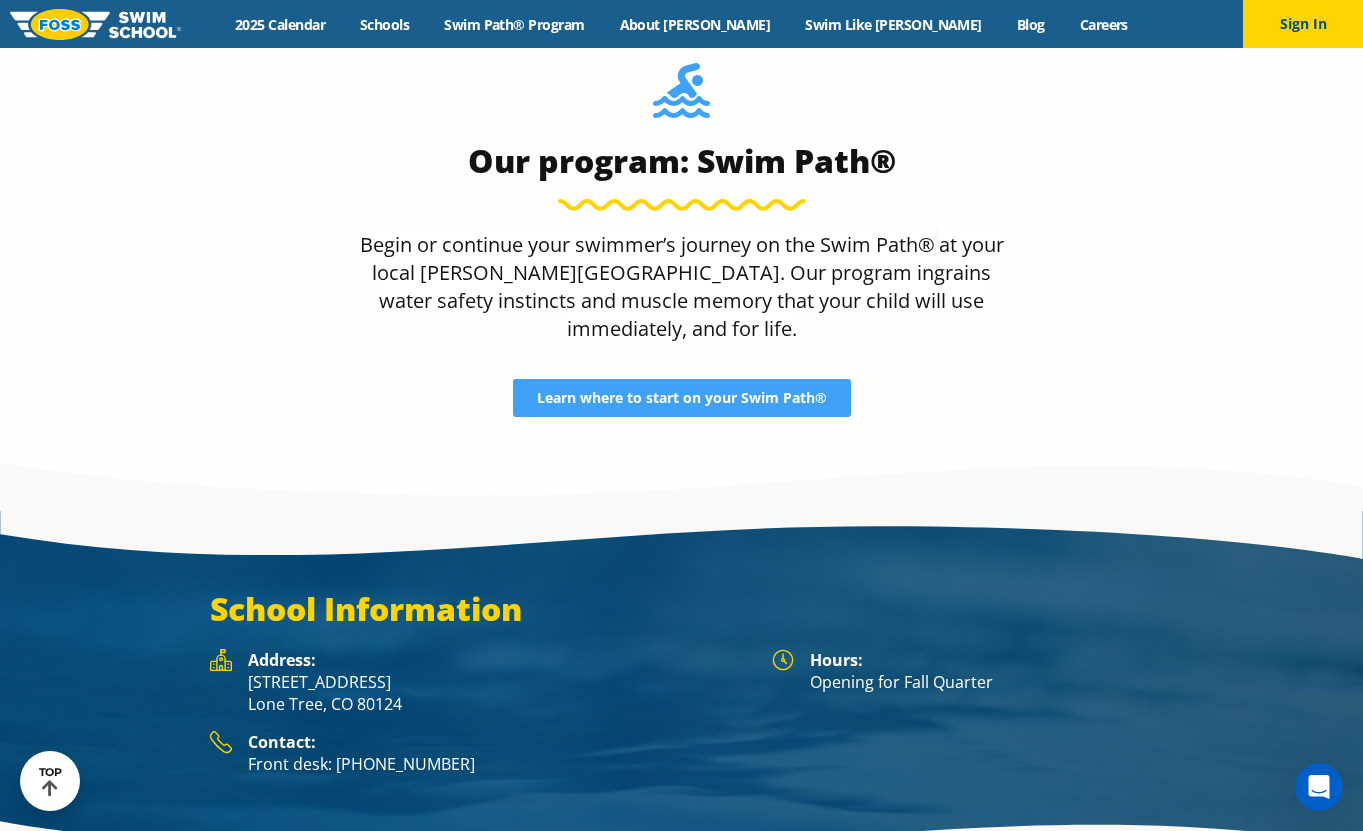 click on "Front desk: [PHONE_NUMBER]" at bounding box center (500, 764) 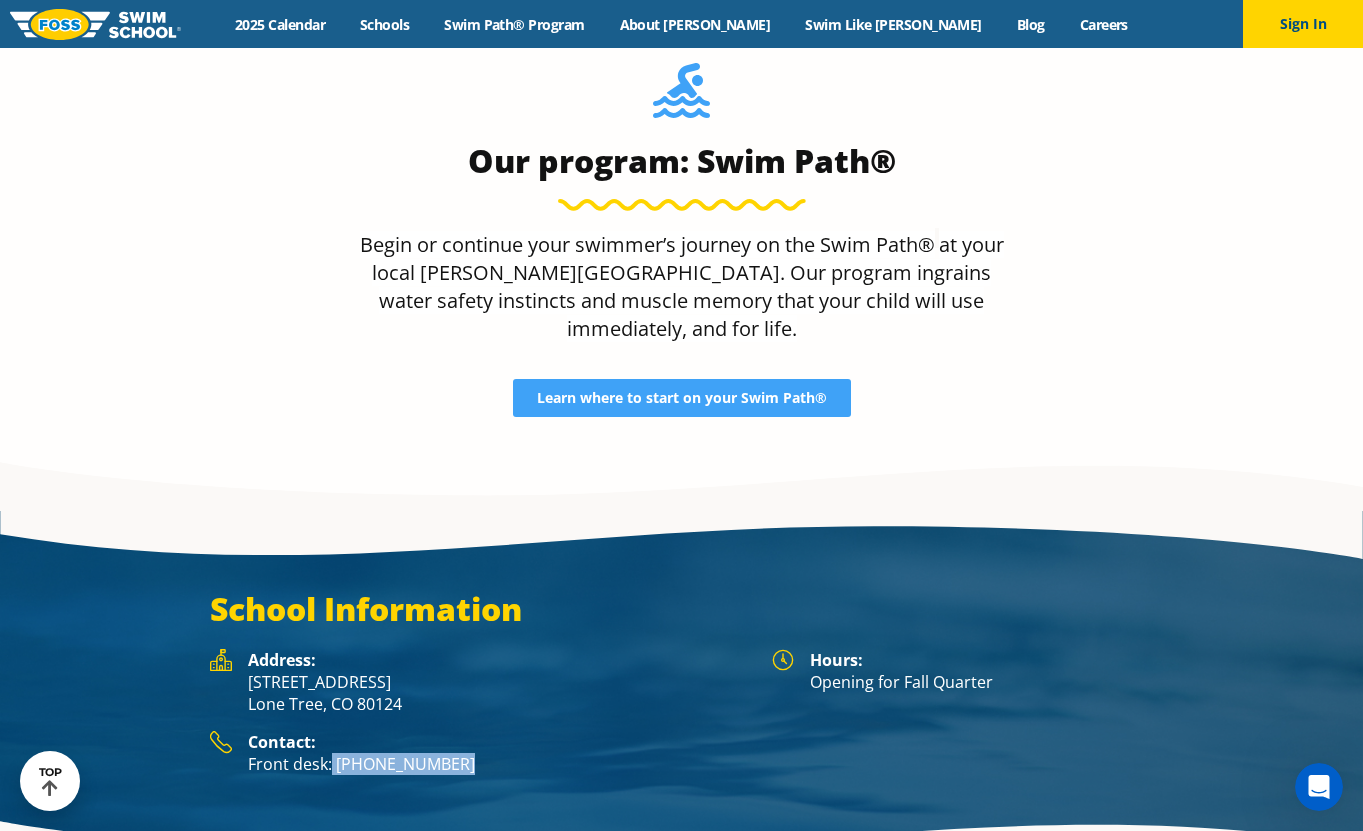 scroll, scrollTop: 2224, scrollLeft: 0, axis: vertical 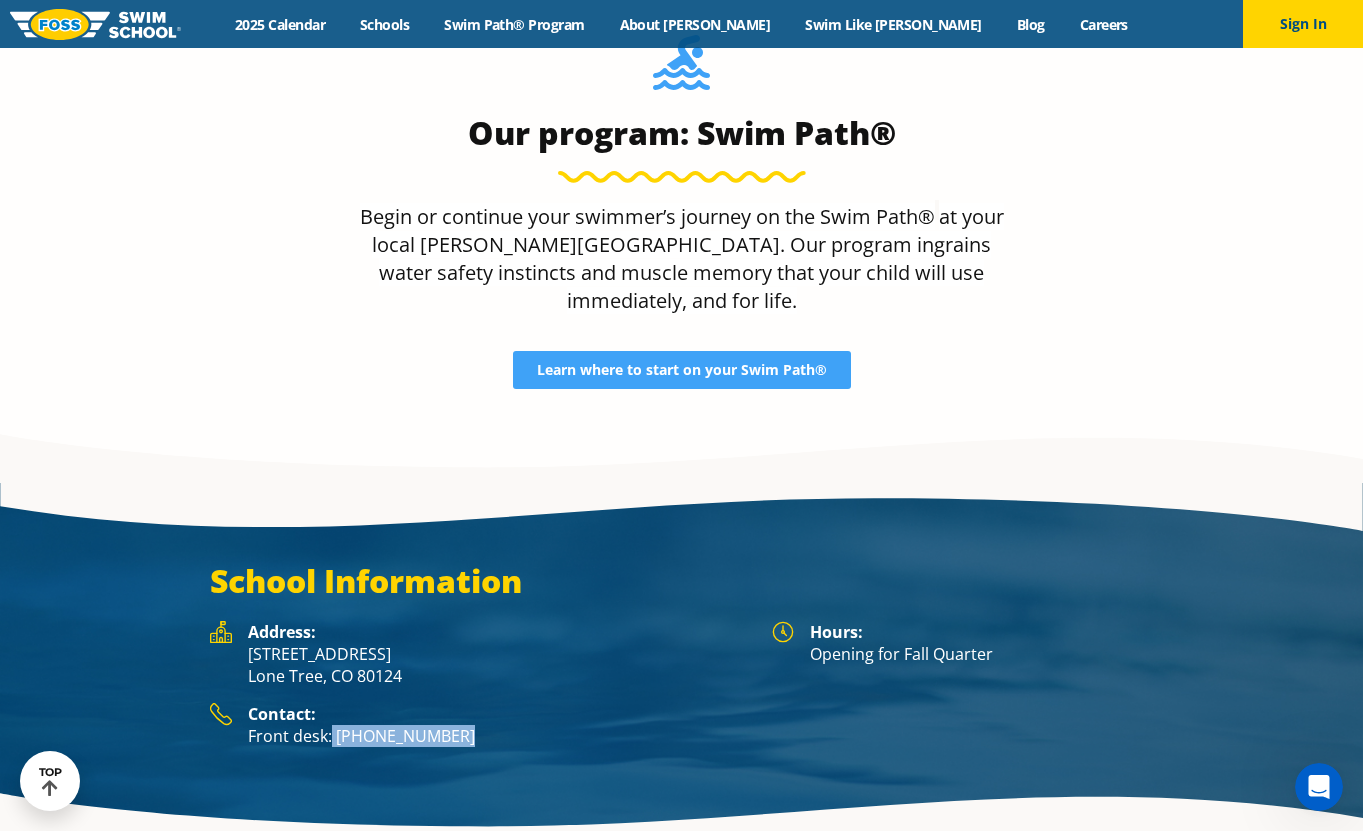 drag, startPoint x: 448, startPoint y: 680, endPoint x: 331, endPoint y: 678, distance: 117.01709 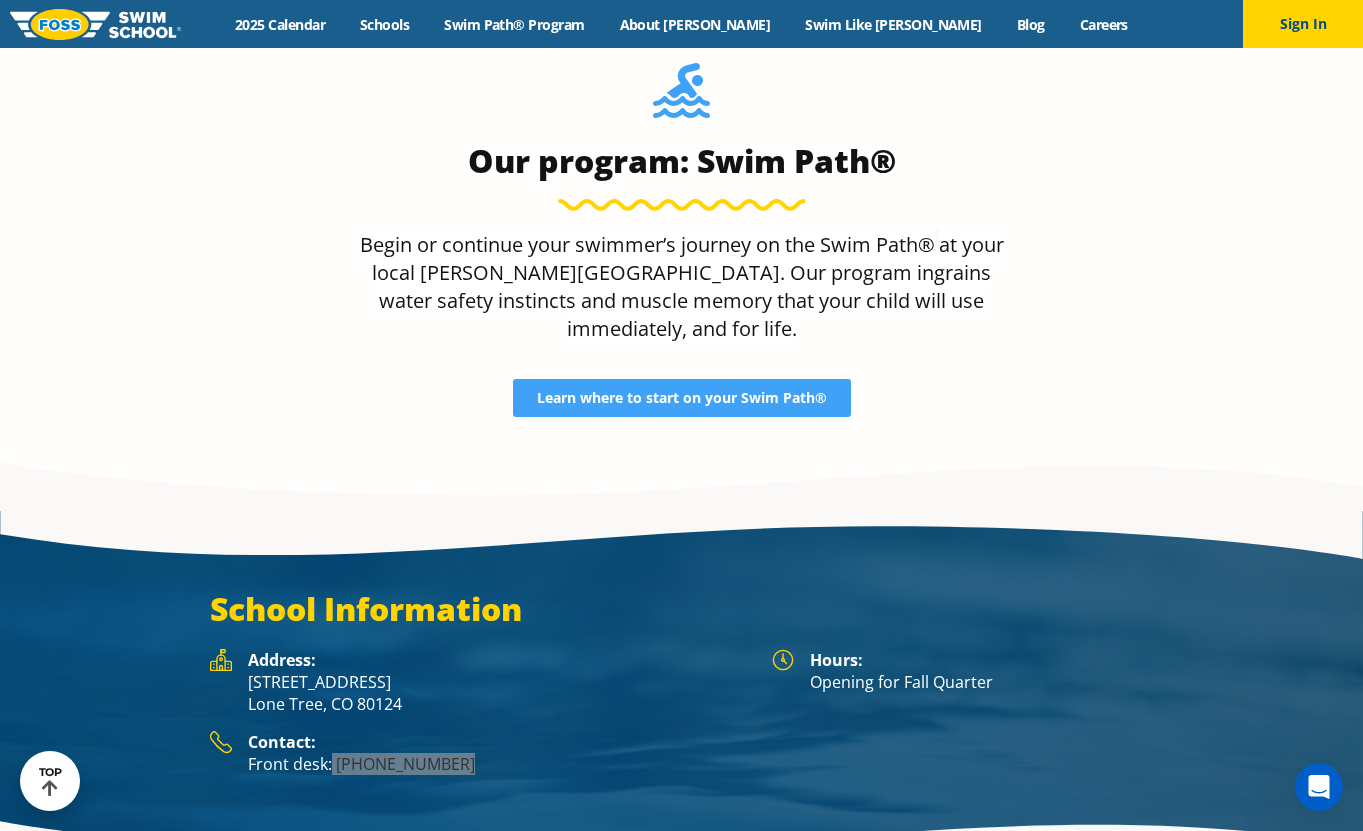 scroll, scrollTop: 2224, scrollLeft: 0, axis: vertical 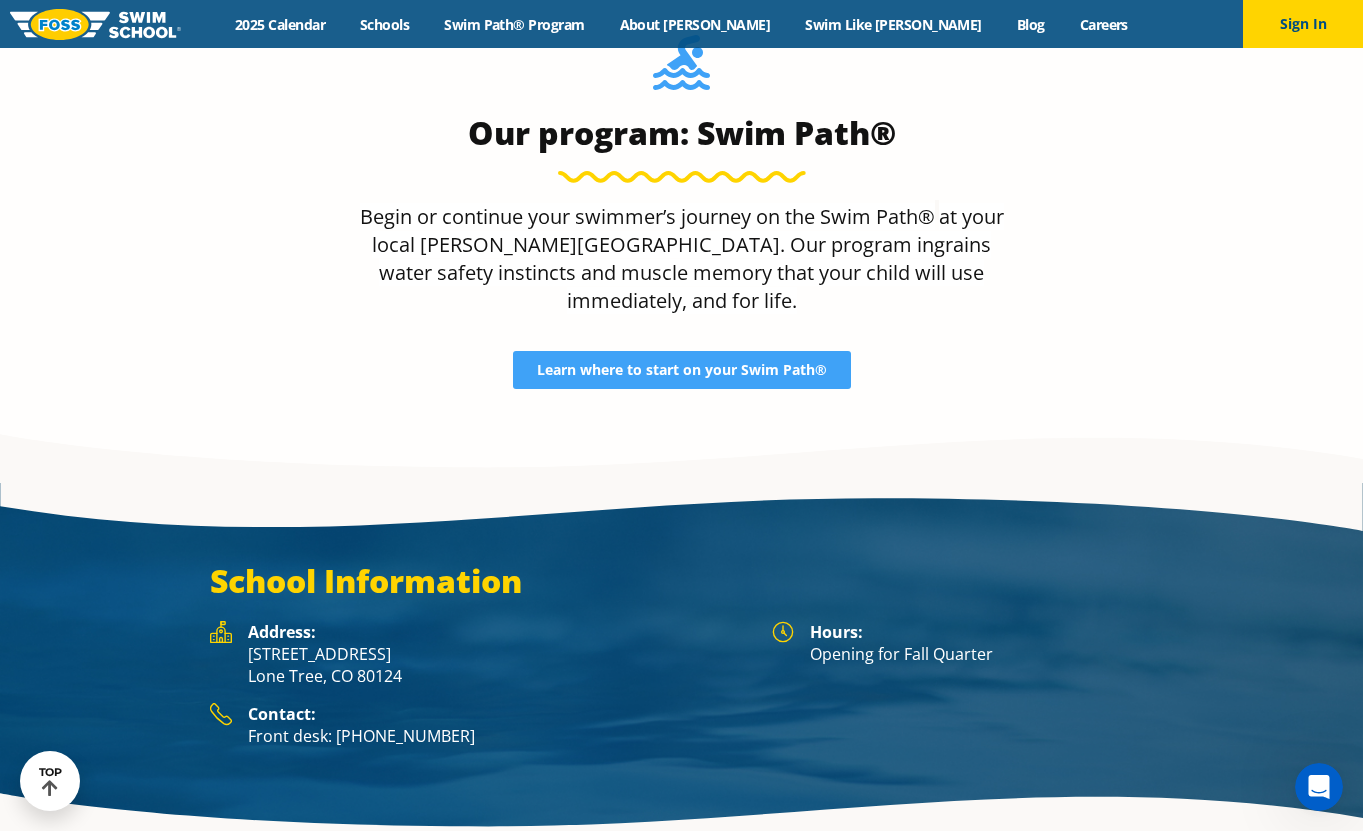 click at bounding box center (681, 1067) 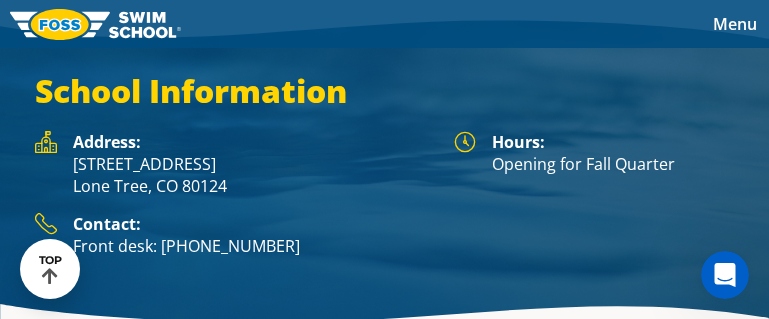 scroll, scrollTop: 2264, scrollLeft: 0, axis: vertical 